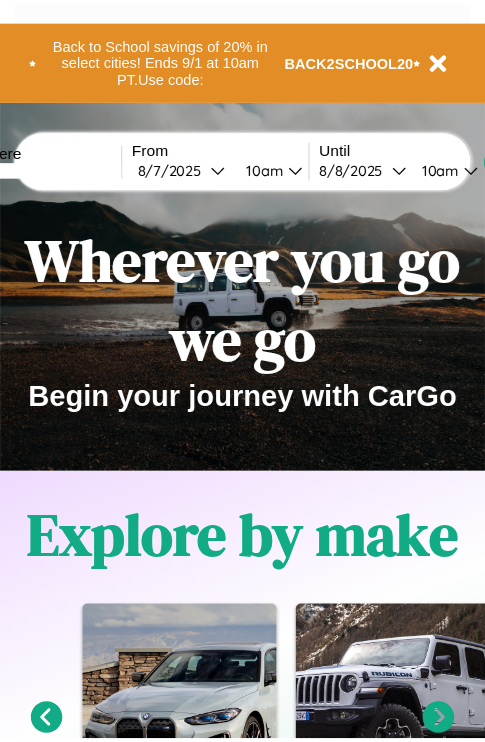 scroll, scrollTop: 0, scrollLeft: 0, axis: both 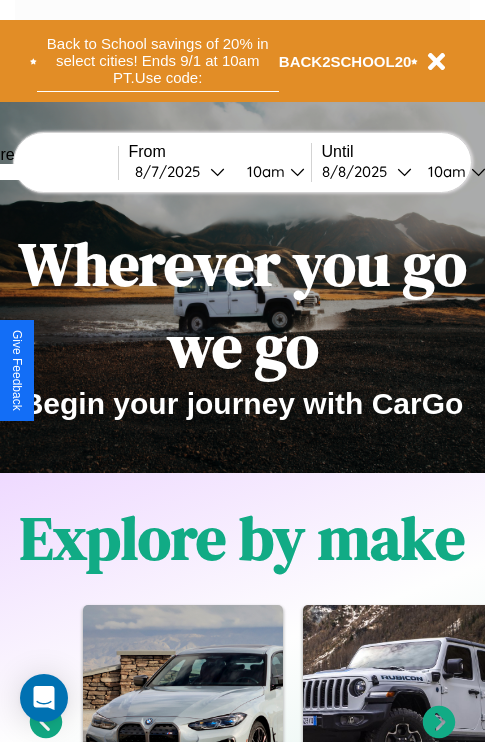 click on "Back to School savings of 20% in select cities! Ends 9/1 at 10am PT.  Use code:" at bounding box center (158, 61) 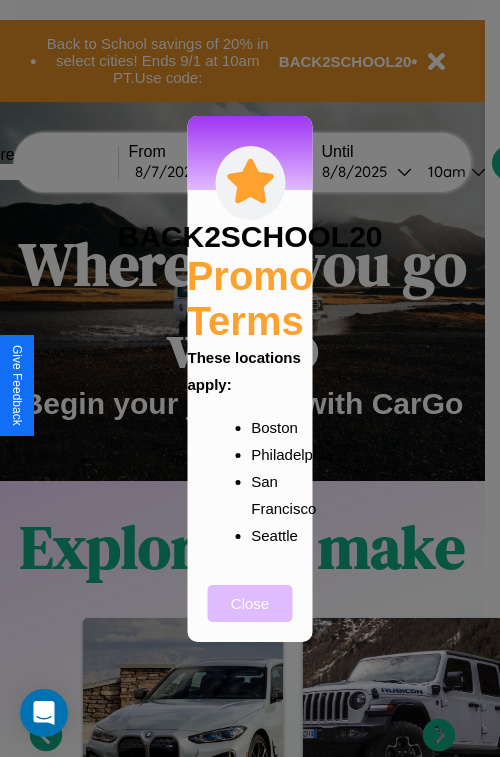 click on "Close" at bounding box center [250, 603] 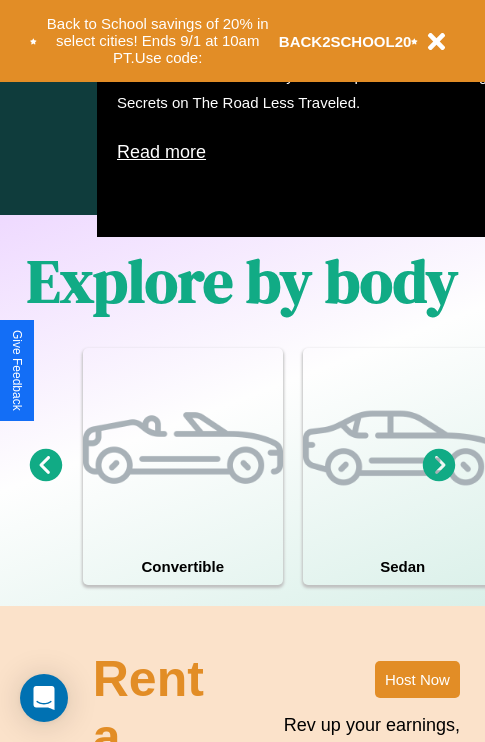 scroll, scrollTop: 1285, scrollLeft: 0, axis: vertical 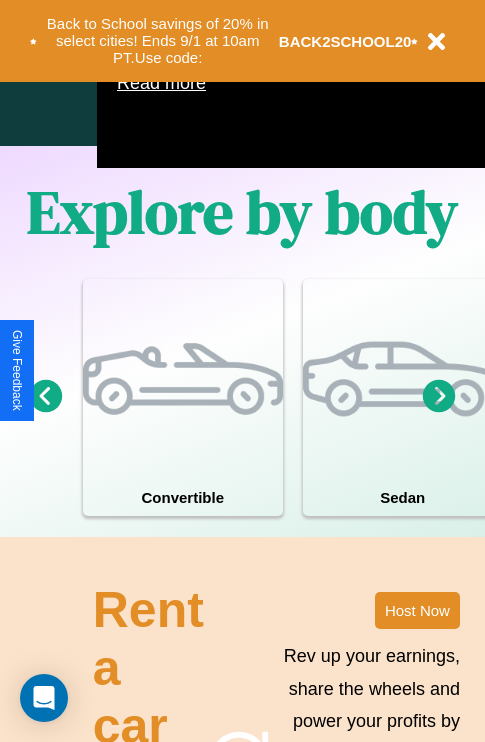 click 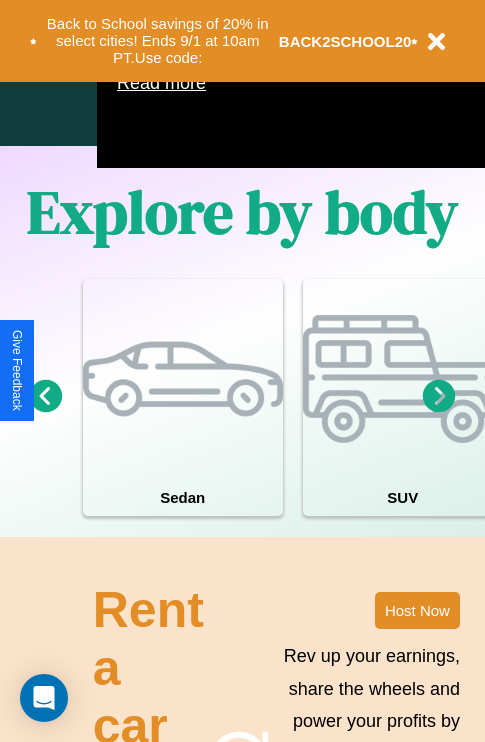 click 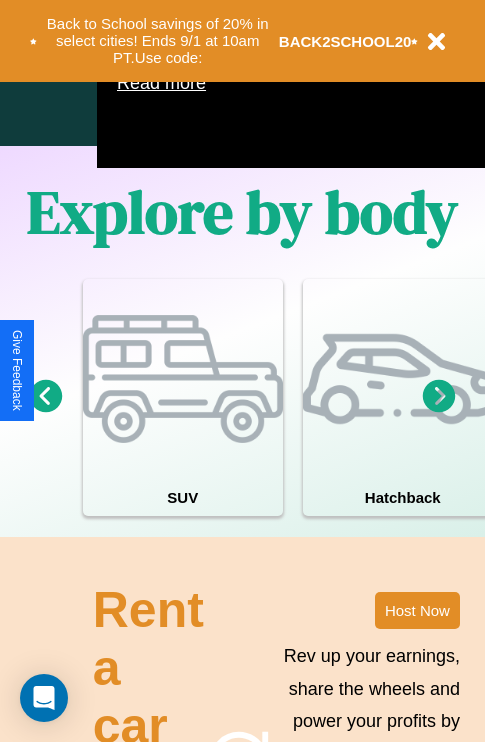 click 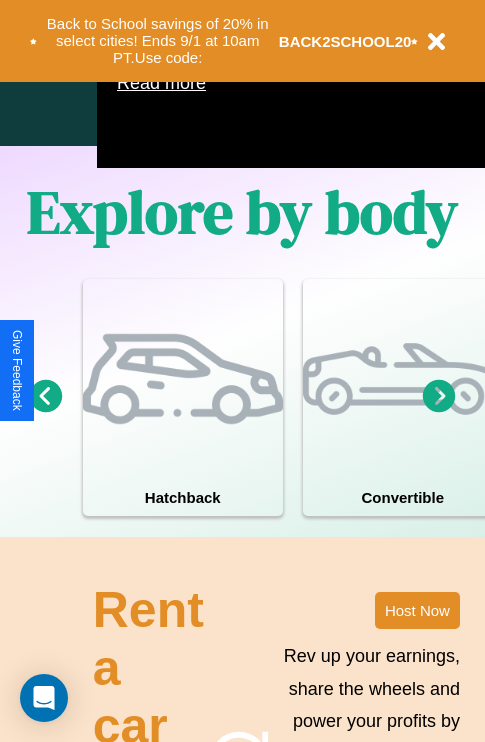 click 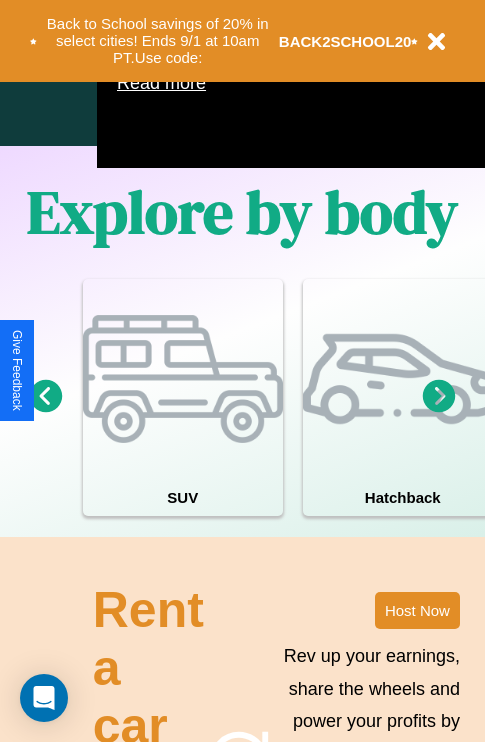 click 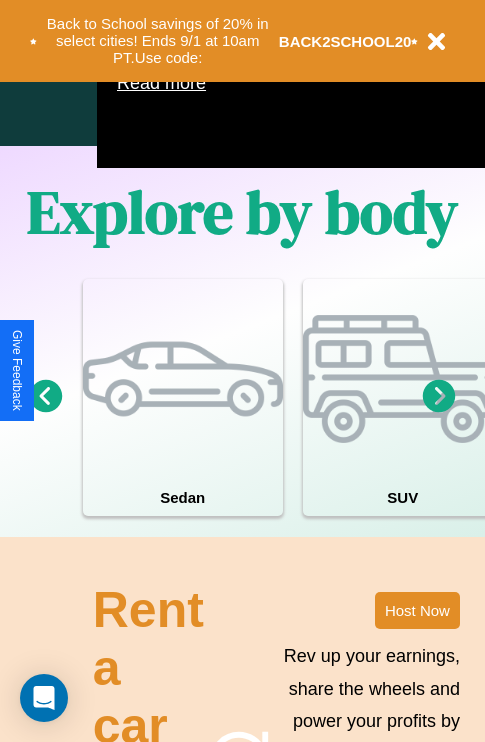 click 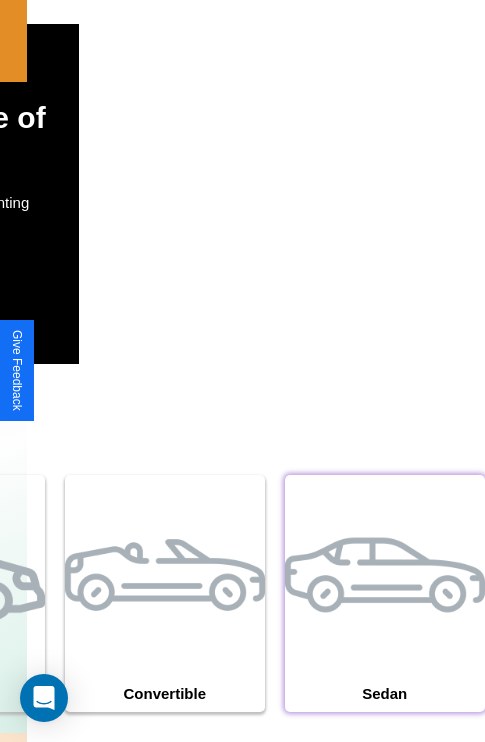 click at bounding box center (385, 575) 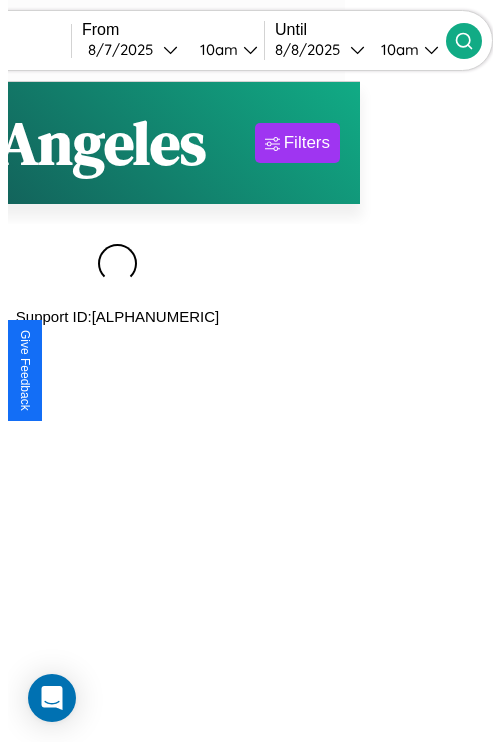 scroll, scrollTop: 0, scrollLeft: 0, axis: both 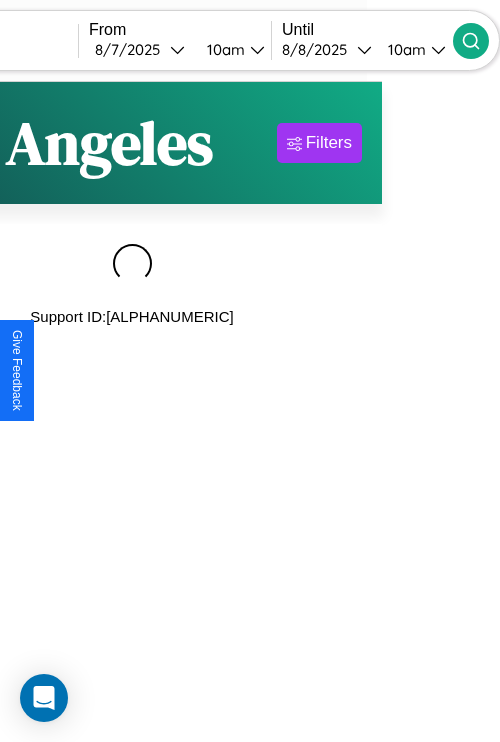 type on "******" 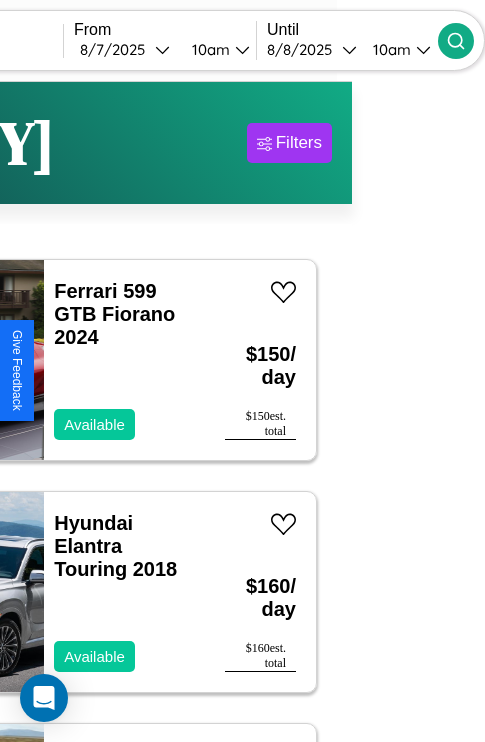 scroll, scrollTop: 80, scrollLeft: 55, axis: both 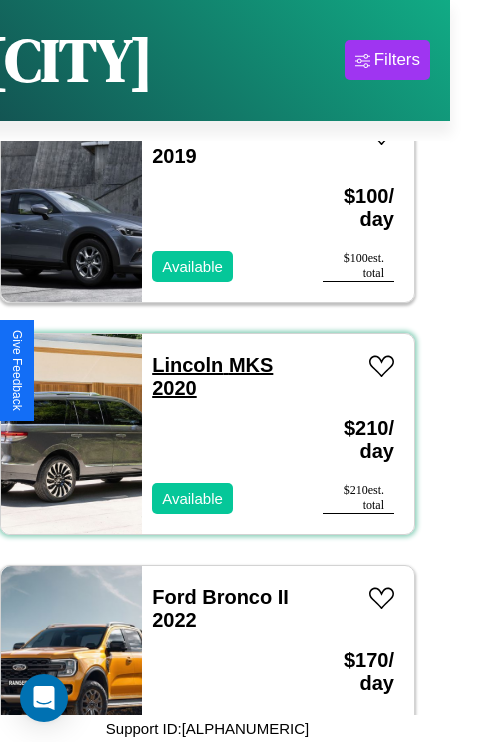 click on "[BRAND] [MODEL] [YEAR]" at bounding box center (212, 376) 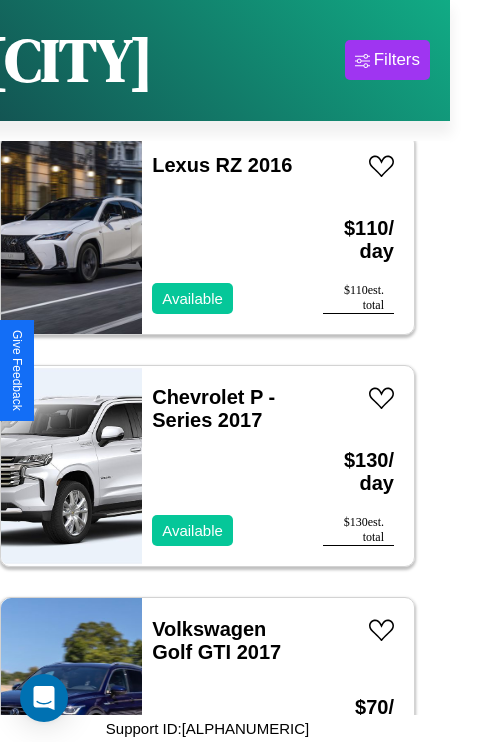 scroll, scrollTop: 10747, scrollLeft: 0, axis: vertical 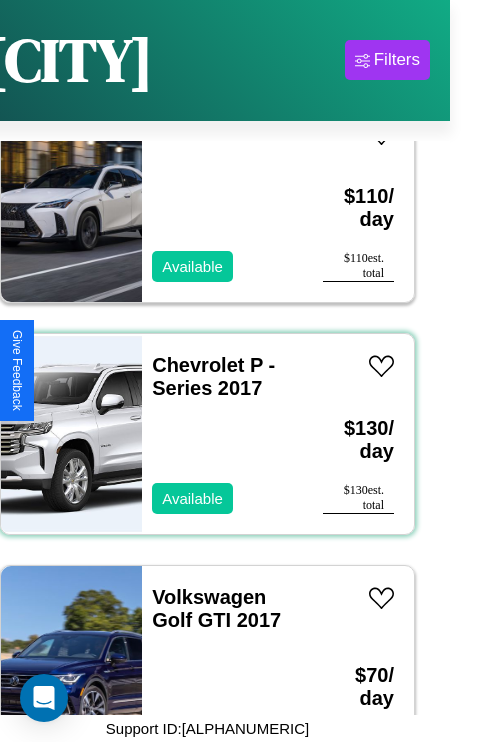 click on "Chevrolet   P - Series   2017 Available" at bounding box center (222, 434) 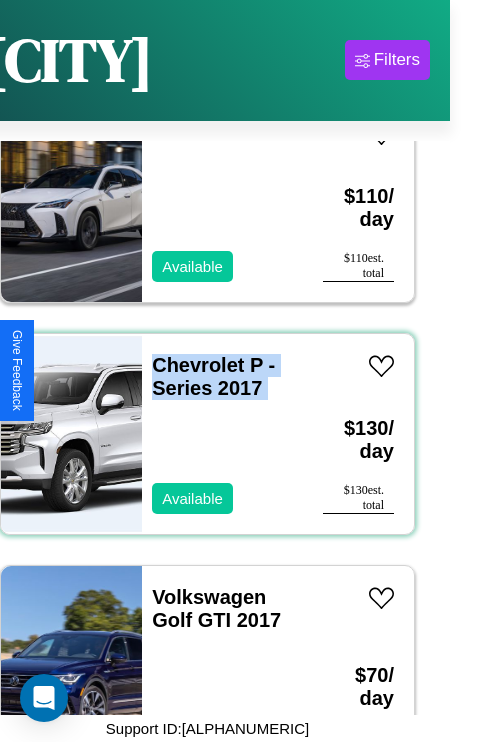 click on "Chevrolet   P - Series   2017 Available" at bounding box center [222, 434] 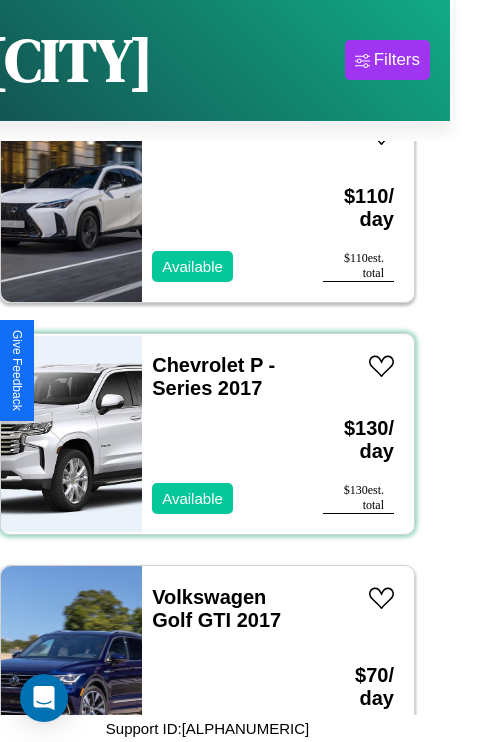 click on "Chevrolet   P - Series   2017 Available" at bounding box center [222, 434] 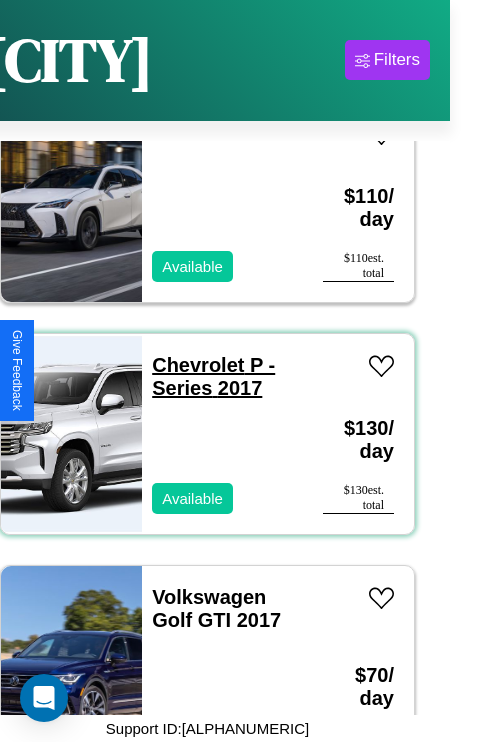 click on "Chevrolet   P - Series   2017" at bounding box center [213, 376] 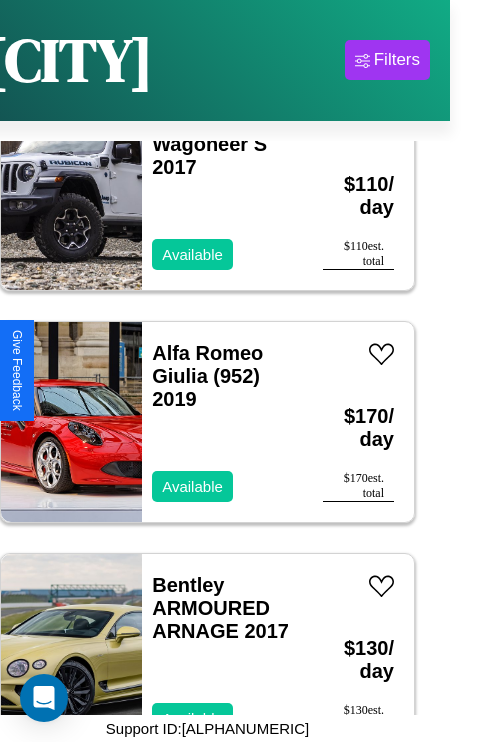 scroll, scrollTop: 9819, scrollLeft: 0, axis: vertical 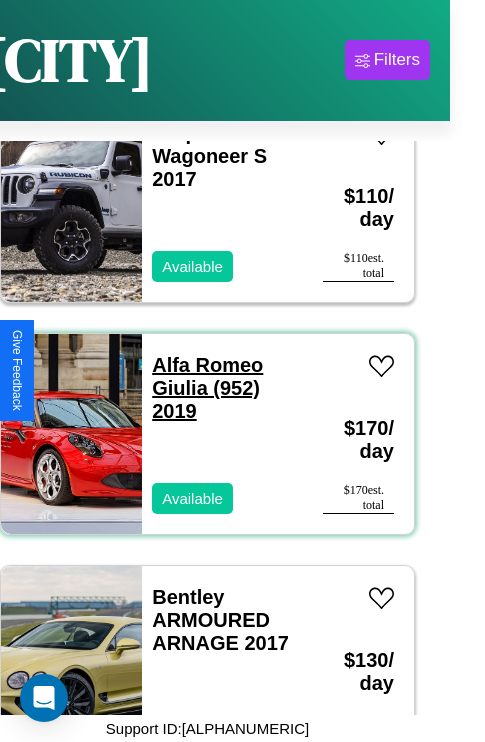 click on "Alfa Romeo   Giulia (952)   2019" at bounding box center (207, 388) 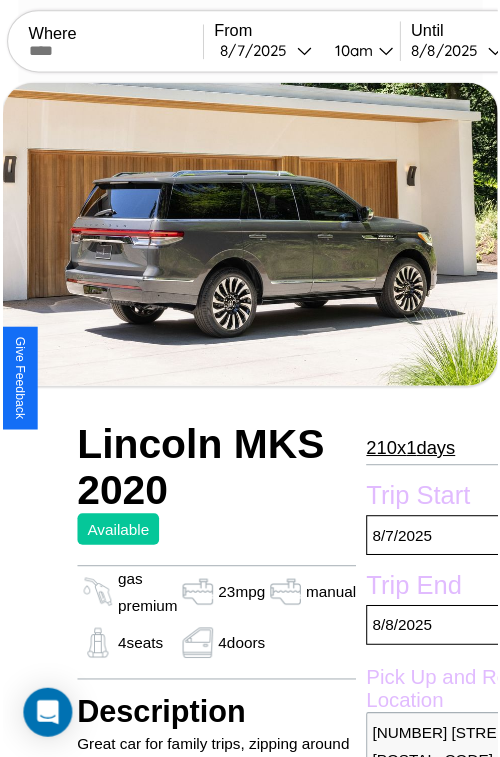 scroll, scrollTop: 154, scrollLeft: 91, axis: both 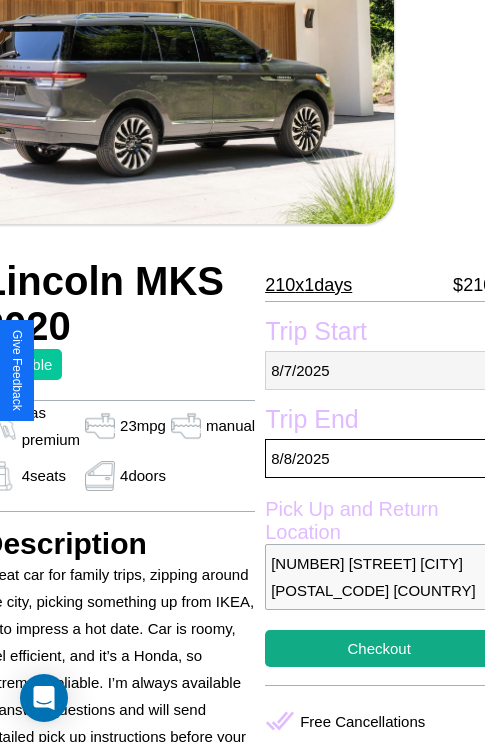 click on "8 / 7 / 2025" at bounding box center (379, 370) 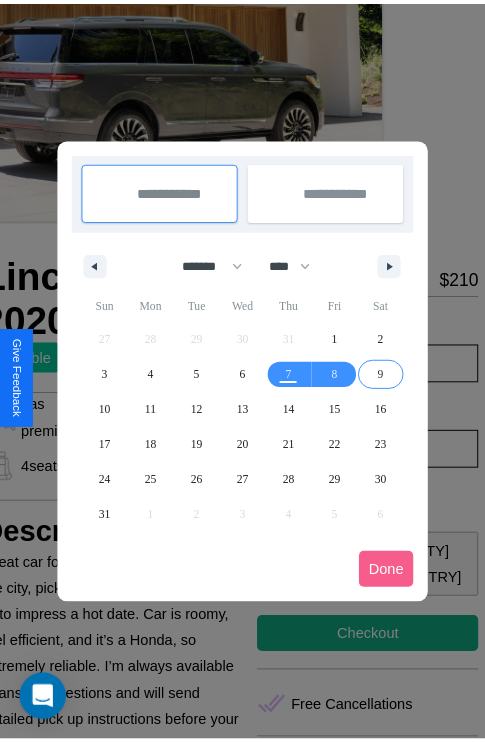scroll, scrollTop: 0, scrollLeft: 91, axis: horizontal 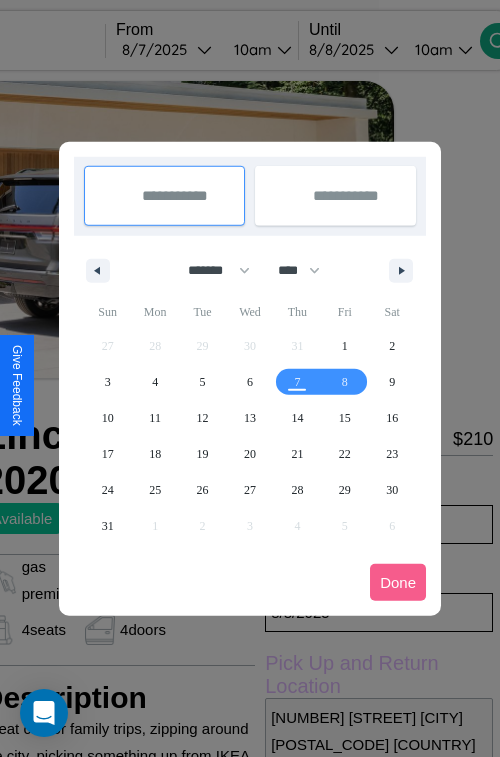 click at bounding box center [250, 378] 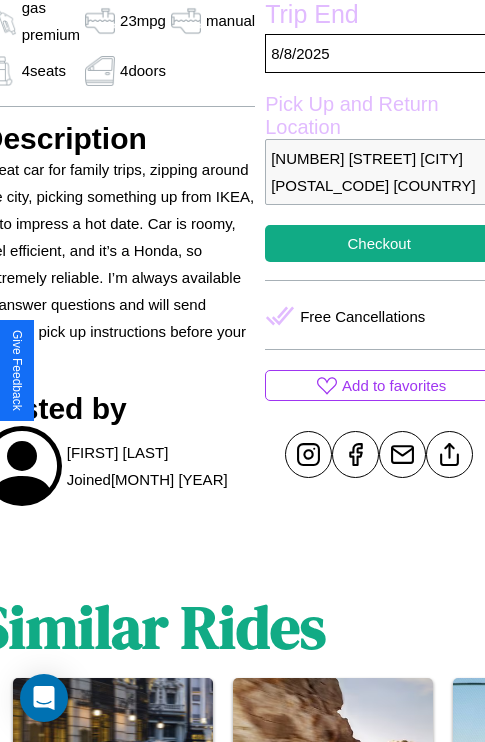 scroll, scrollTop: 643, scrollLeft: 91, axis: both 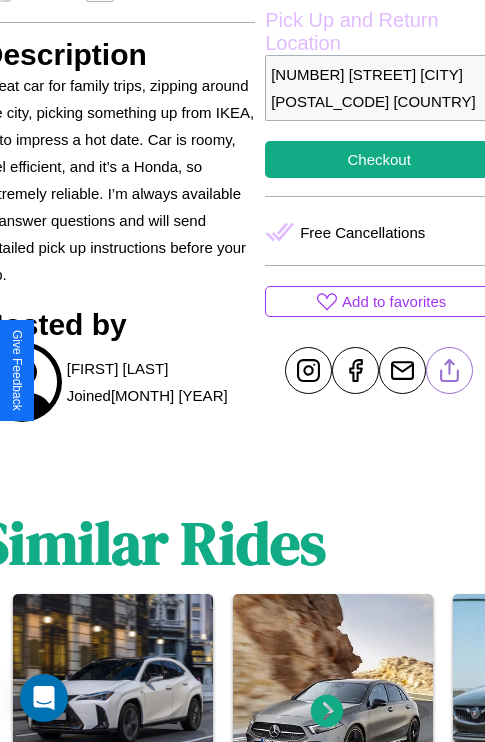 click 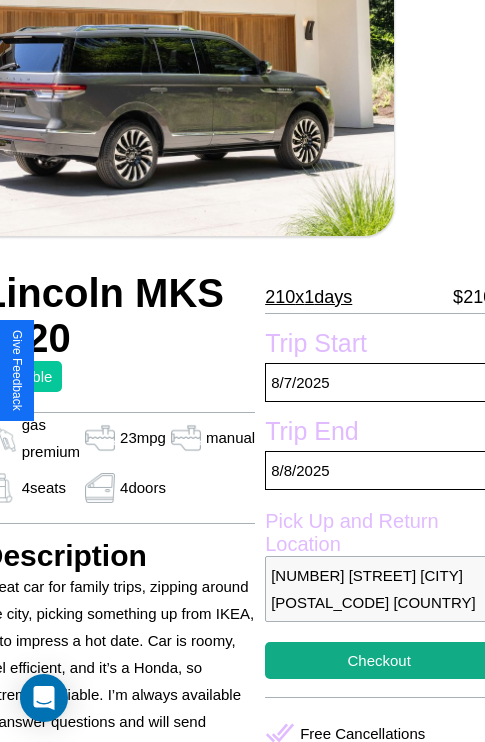 scroll, scrollTop: 68, scrollLeft: 91, axis: both 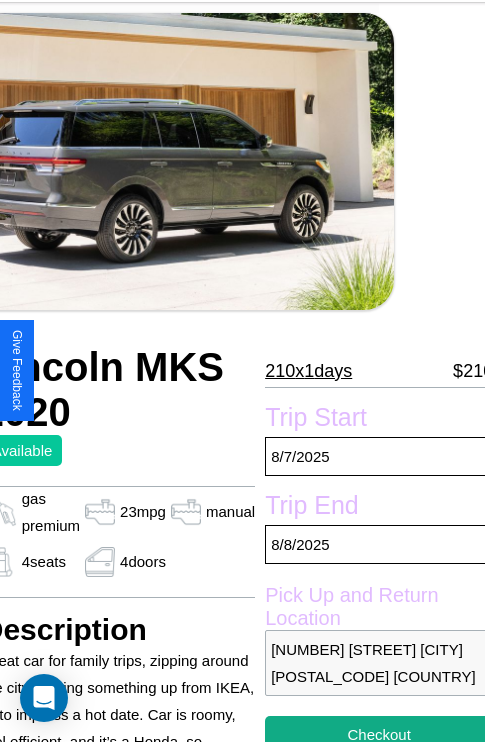 click on "210  x  1  days" at bounding box center (308, 371) 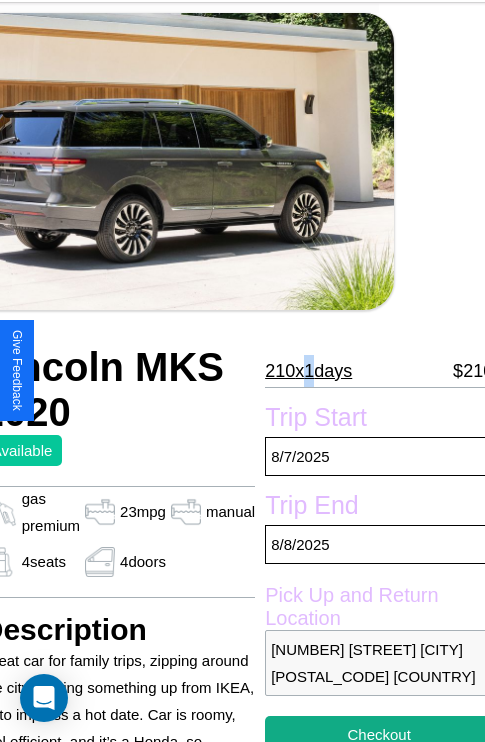 click on "210  x  1  days" at bounding box center [308, 371] 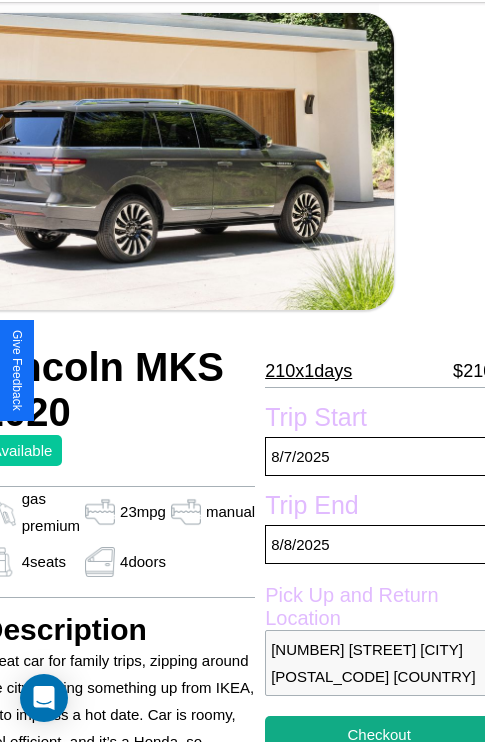 click on "210  x  1  days" at bounding box center [308, 371] 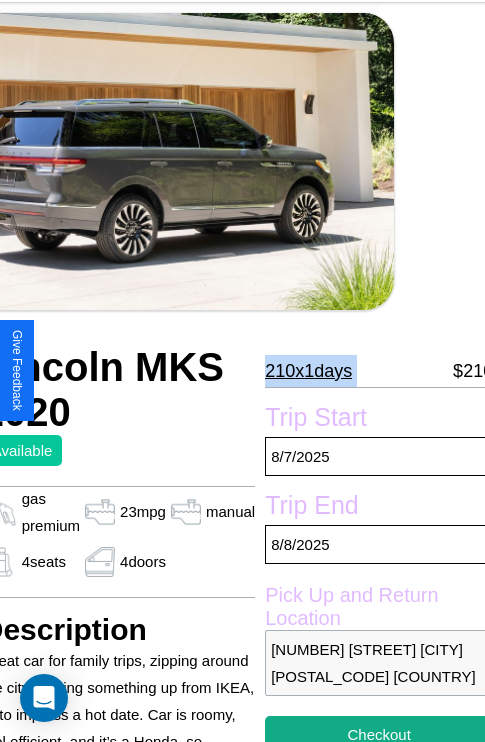 click on "210  x  1  days" at bounding box center [308, 371] 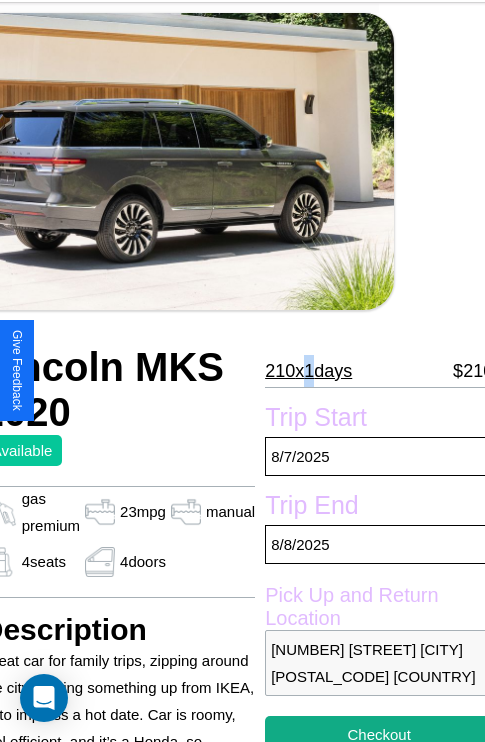 click on "210  x  1  days" at bounding box center [308, 371] 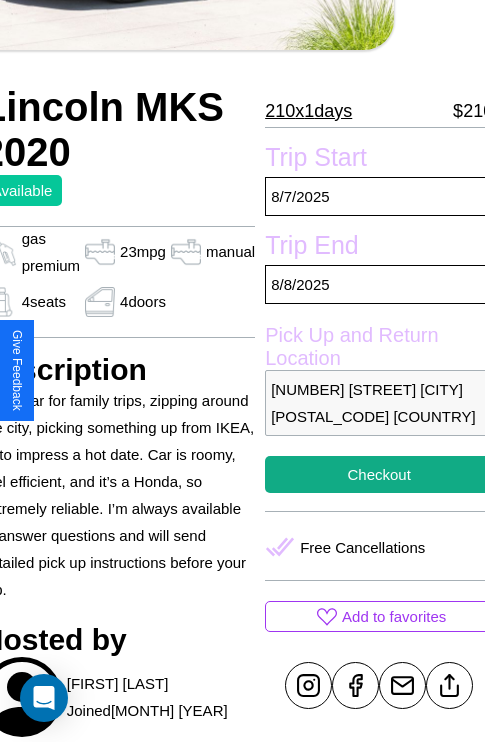 scroll, scrollTop: 432, scrollLeft: 91, axis: both 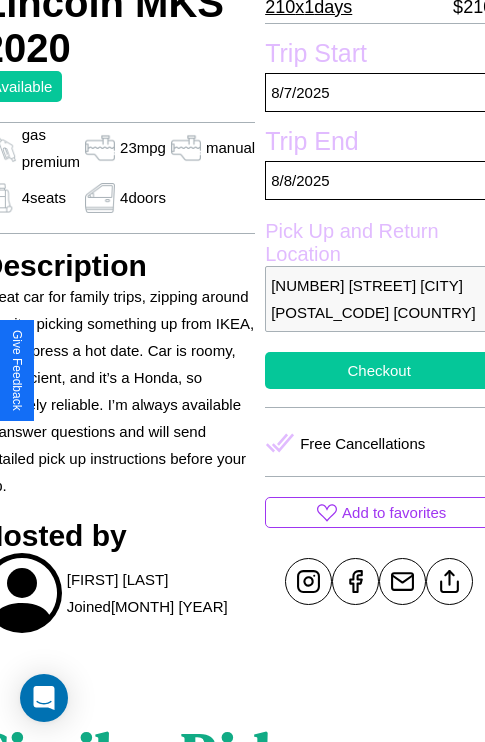 click on "Checkout" at bounding box center [379, 370] 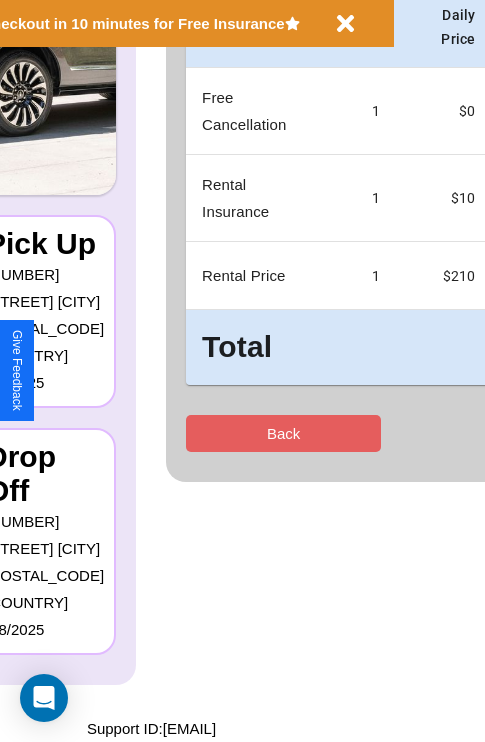 scroll, scrollTop: 0, scrollLeft: 0, axis: both 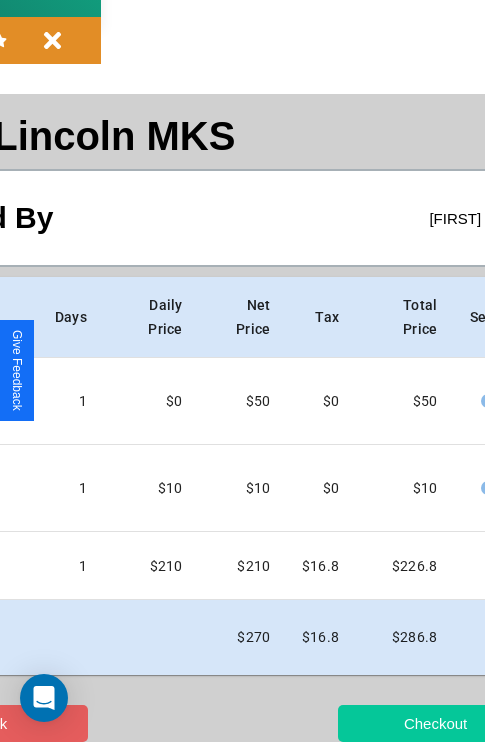 click on "Checkout" at bounding box center (435, 723) 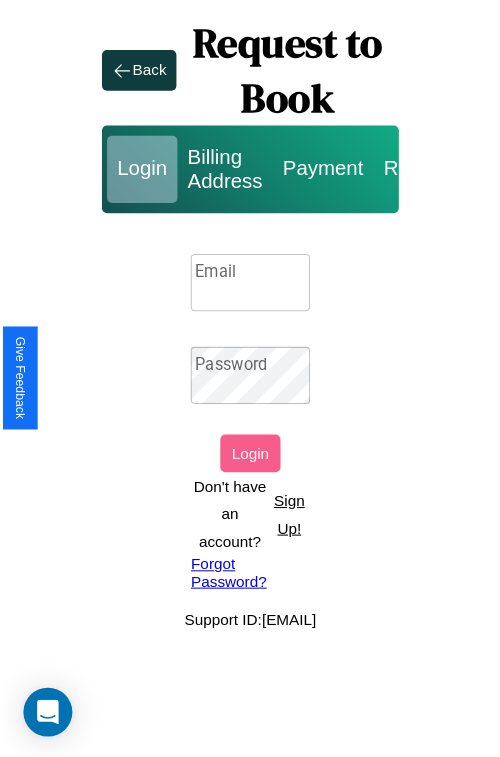scroll, scrollTop: 0, scrollLeft: 0, axis: both 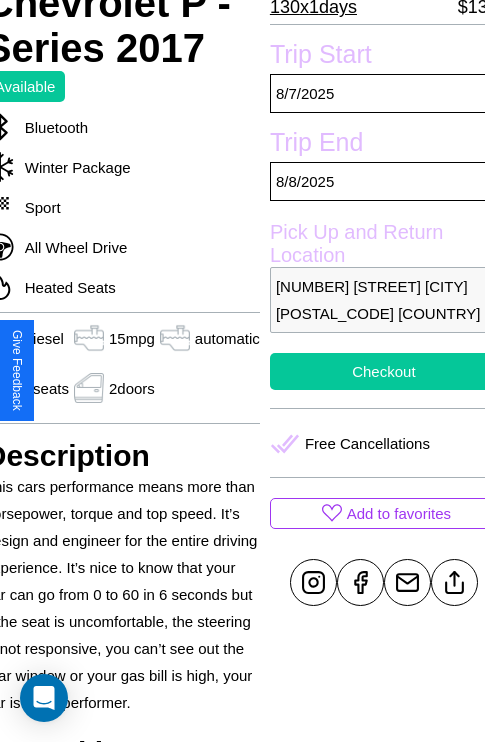 click on "Checkout" at bounding box center (384, 371) 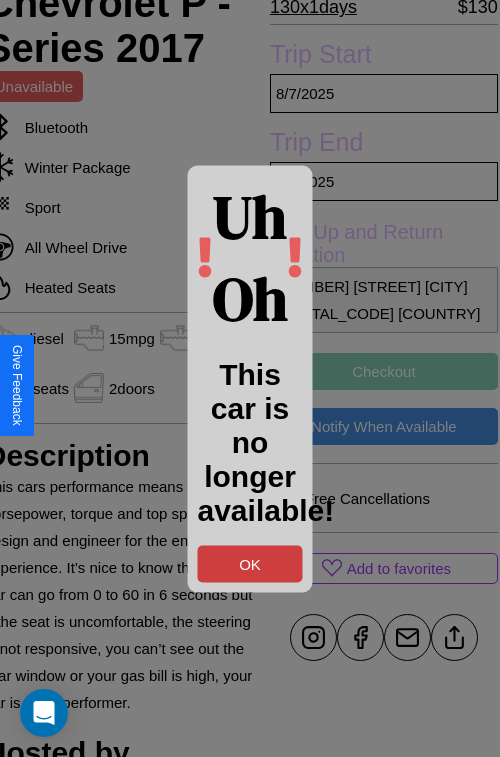 click on "OK" at bounding box center [250, 563] 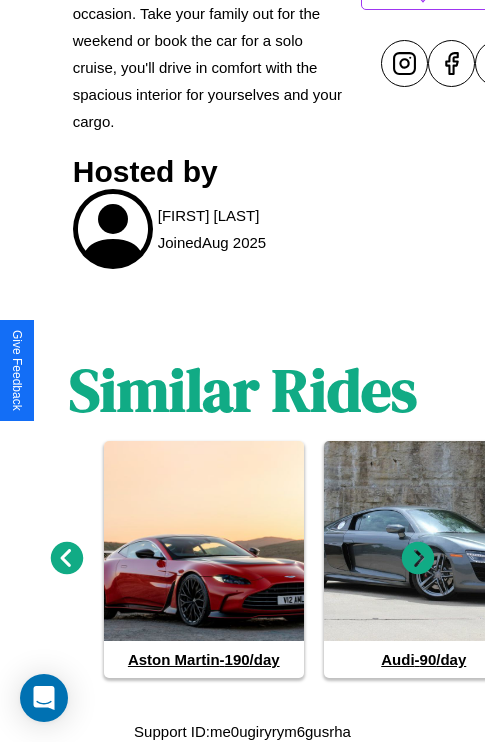scroll, scrollTop: 980, scrollLeft: 0, axis: vertical 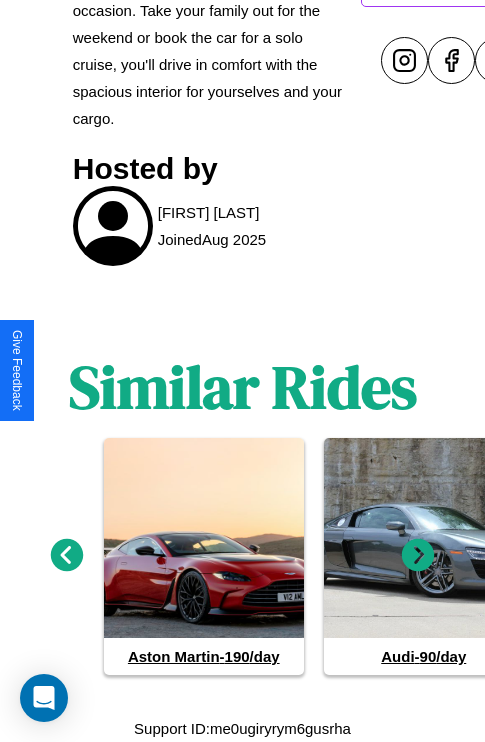 click 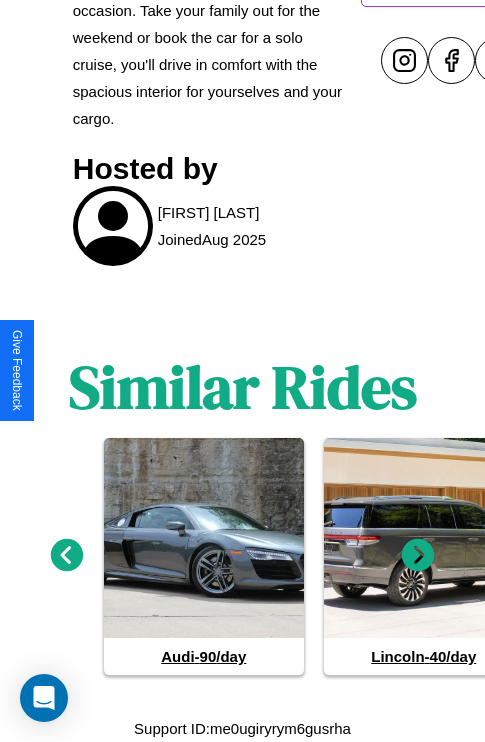 click 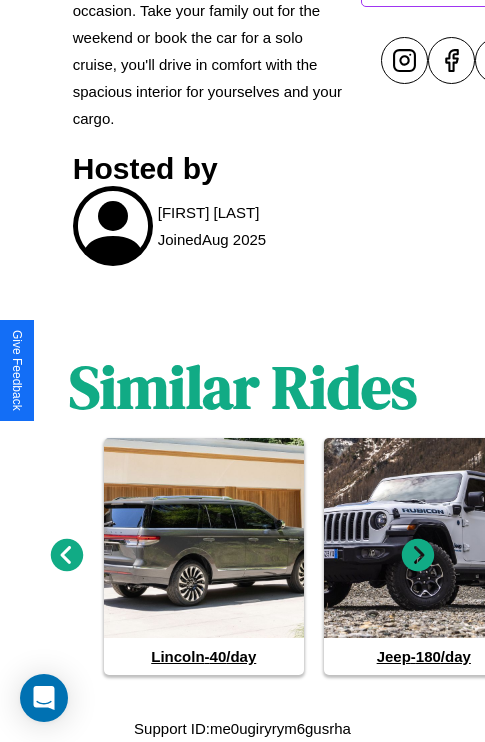 click 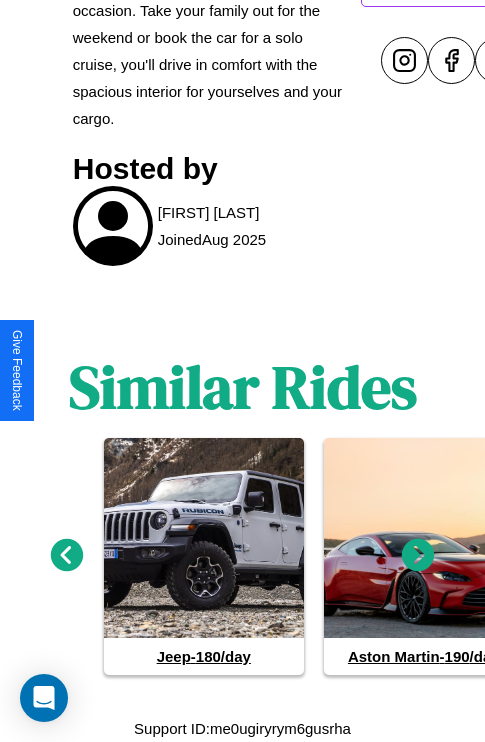 click 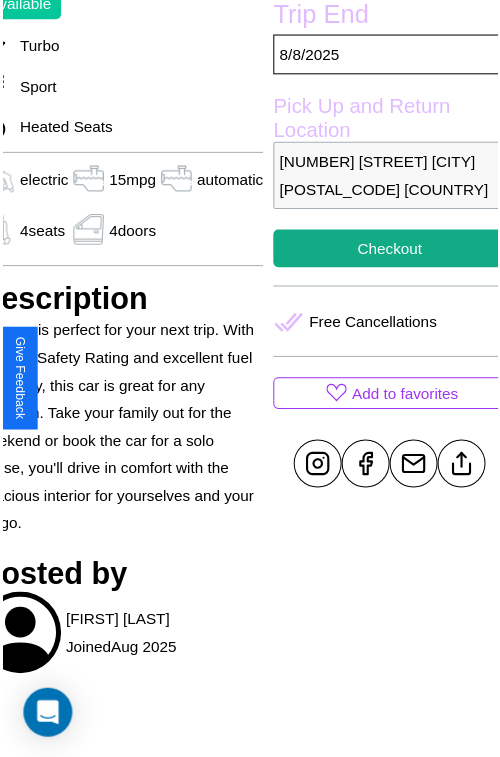 scroll, scrollTop: 600, scrollLeft: 96, axis: both 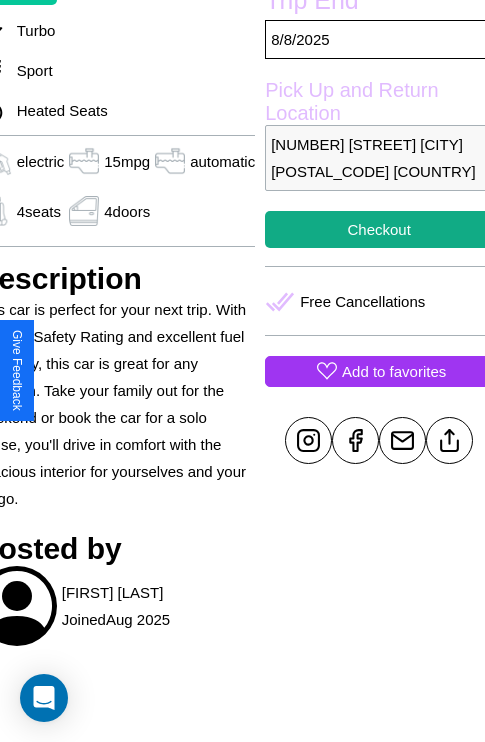 click on "Add to favorites" at bounding box center (394, 371) 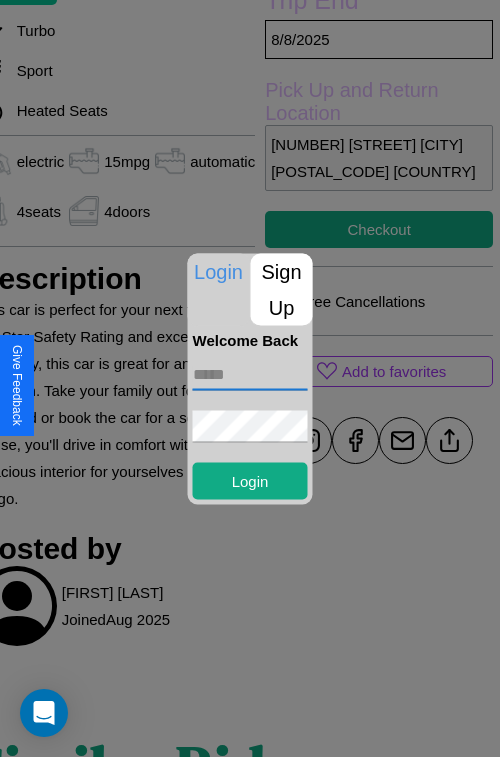 click at bounding box center (250, 374) 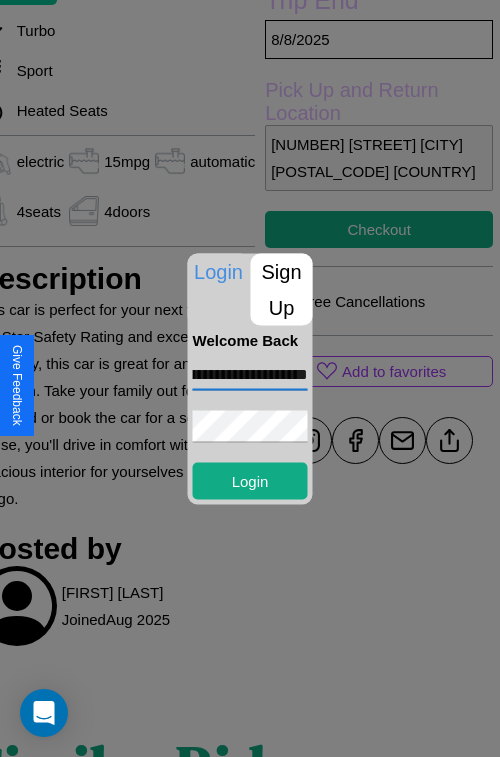 scroll, scrollTop: 0, scrollLeft: 83, axis: horizontal 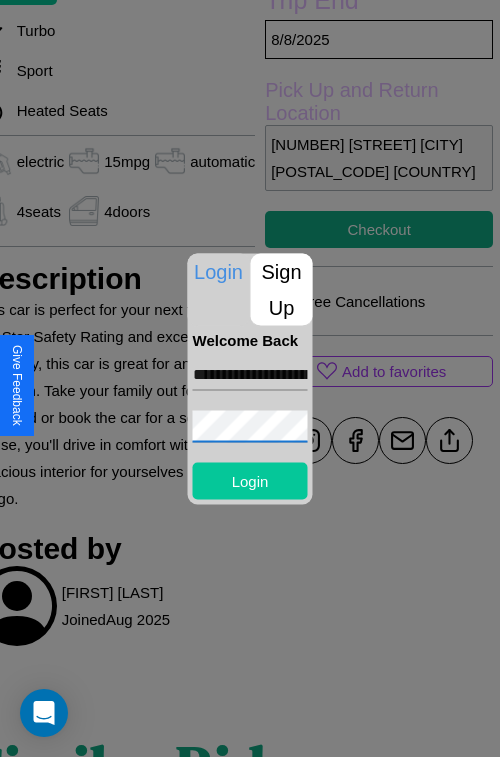 click on "Login" at bounding box center (250, 480) 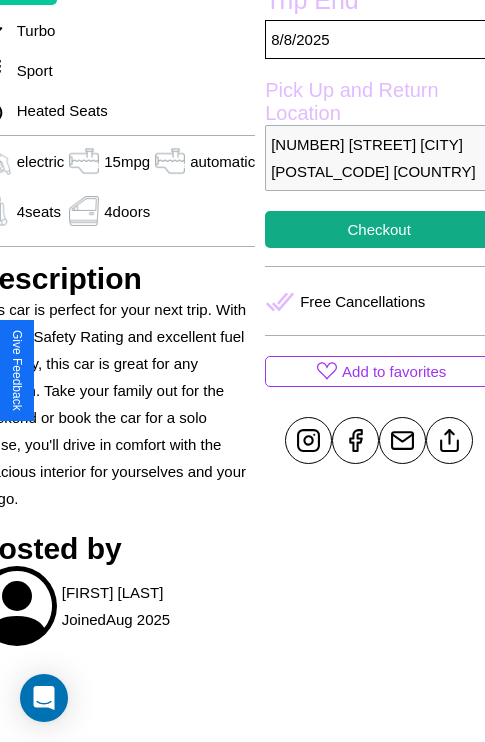scroll, scrollTop: 600, scrollLeft: 96, axis: both 